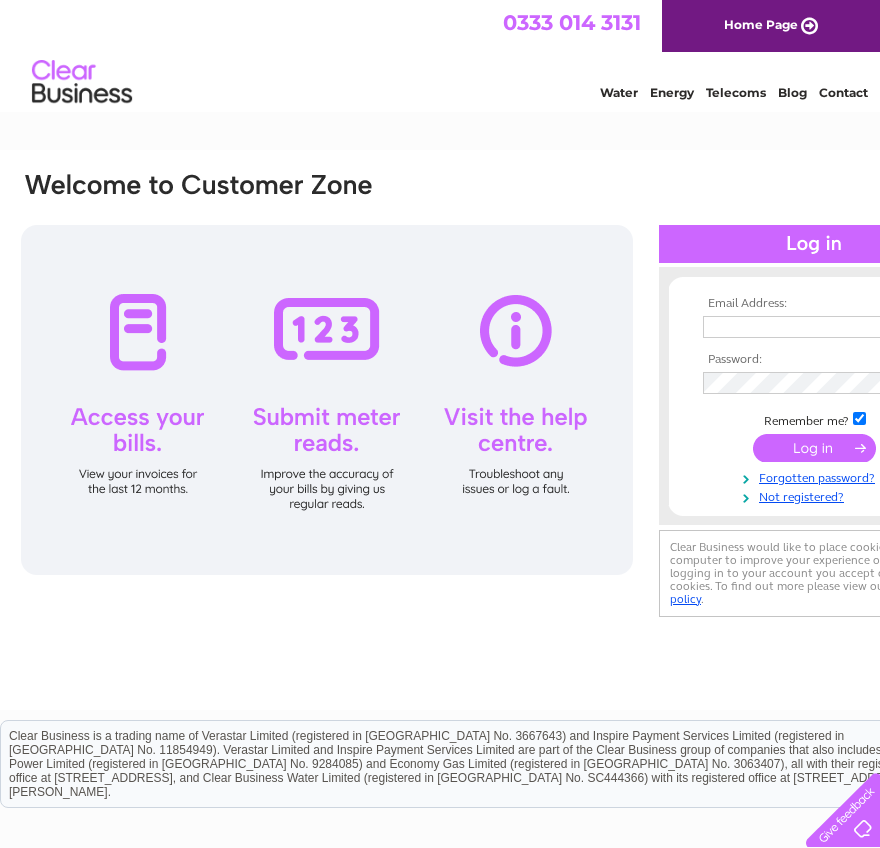 scroll, scrollTop: 0, scrollLeft: 0, axis: both 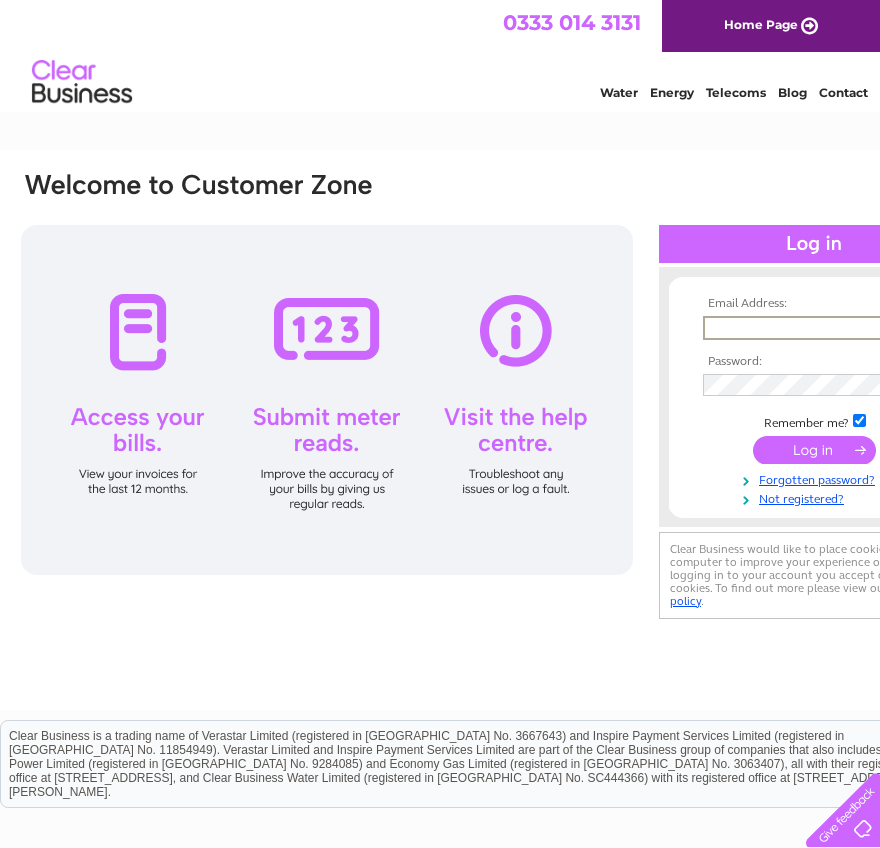 paste on "finance@ascensos.com" 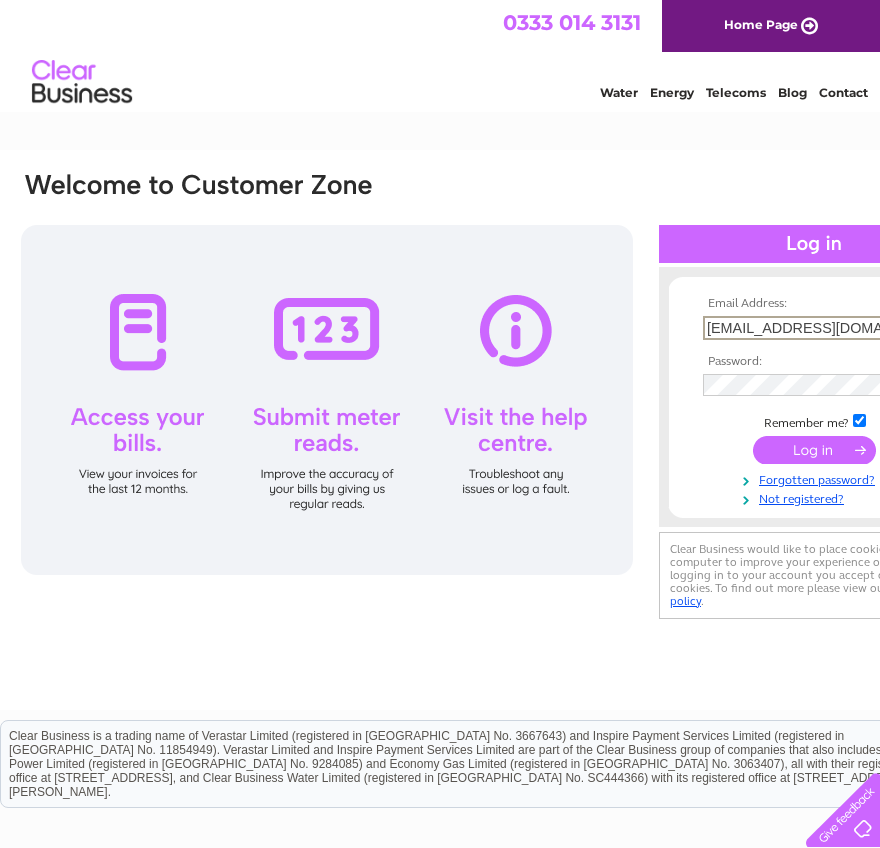 type on "finance@ascensos.com" 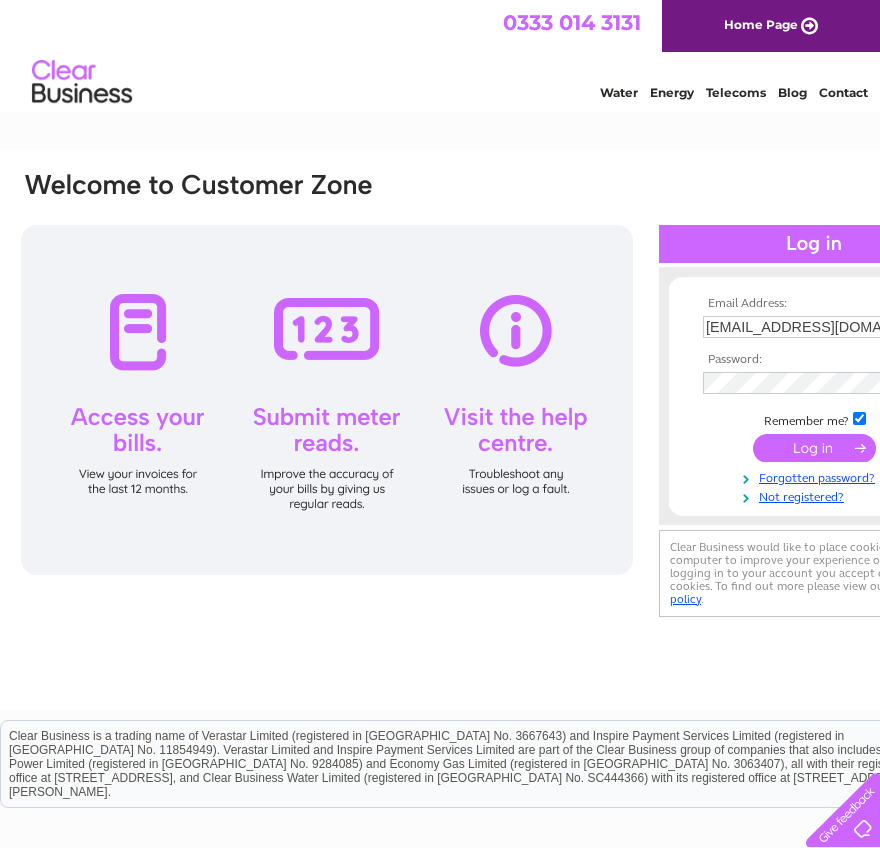 click at bounding box center [814, 383] 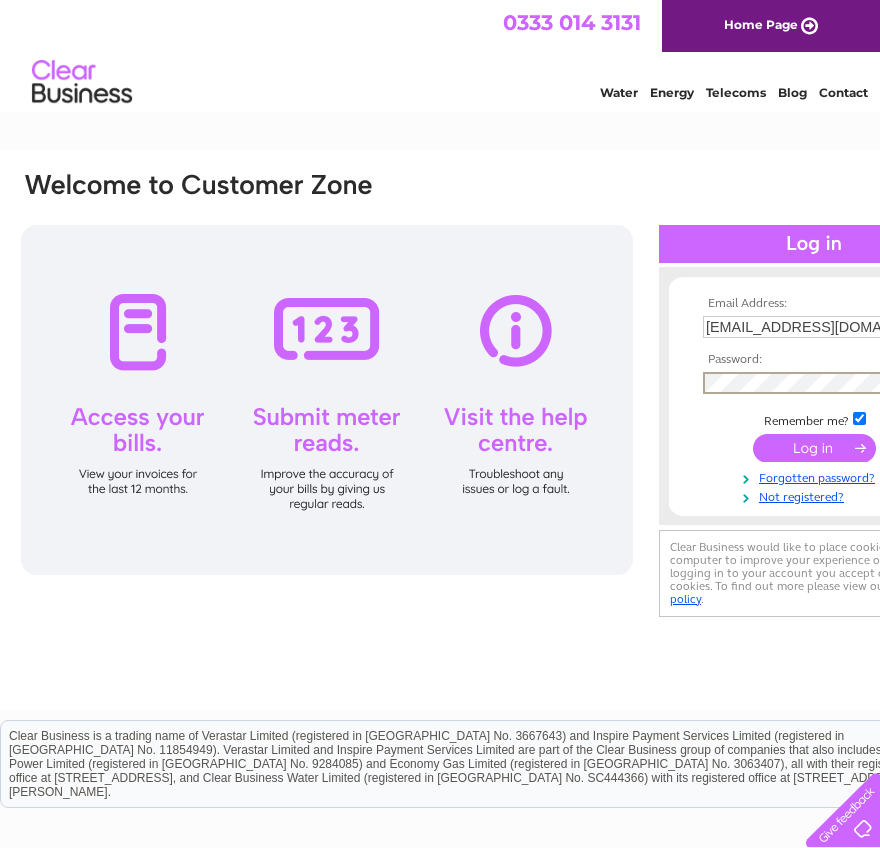 click at bounding box center (814, 448) 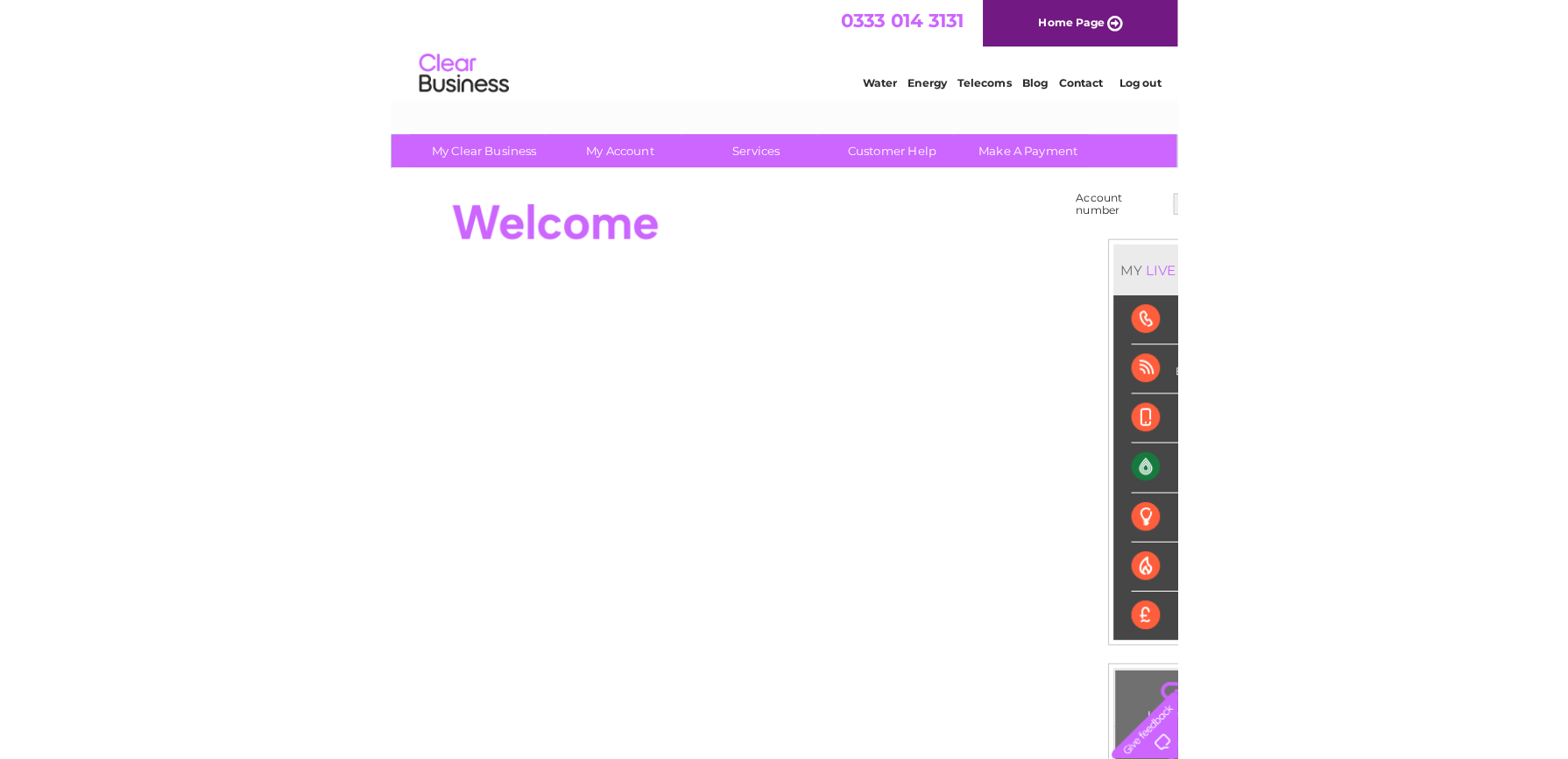 scroll, scrollTop: 0, scrollLeft: 0, axis: both 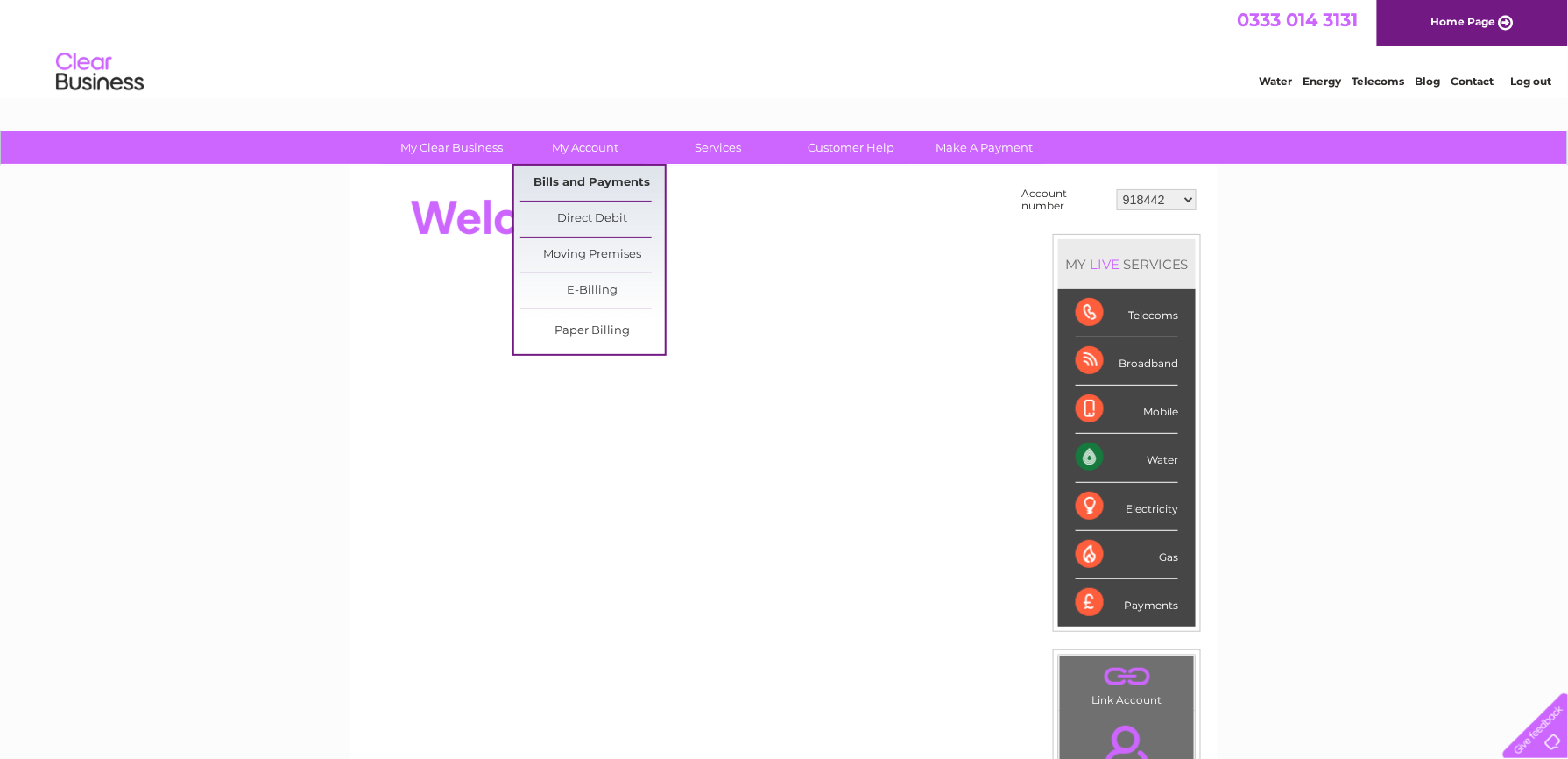 click on "Bills and Payments" at bounding box center [592, 183] 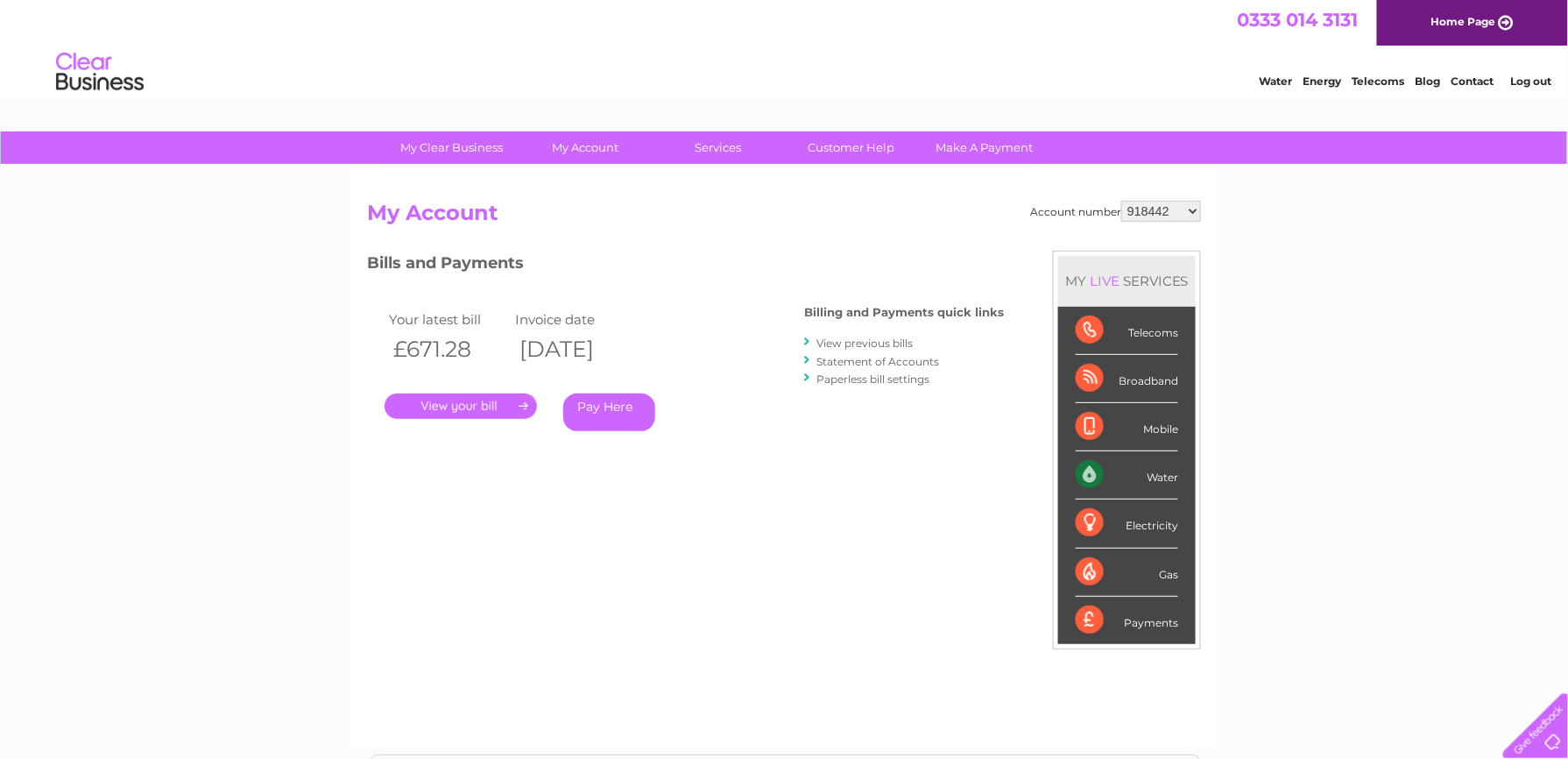 scroll, scrollTop: 0, scrollLeft: 0, axis: both 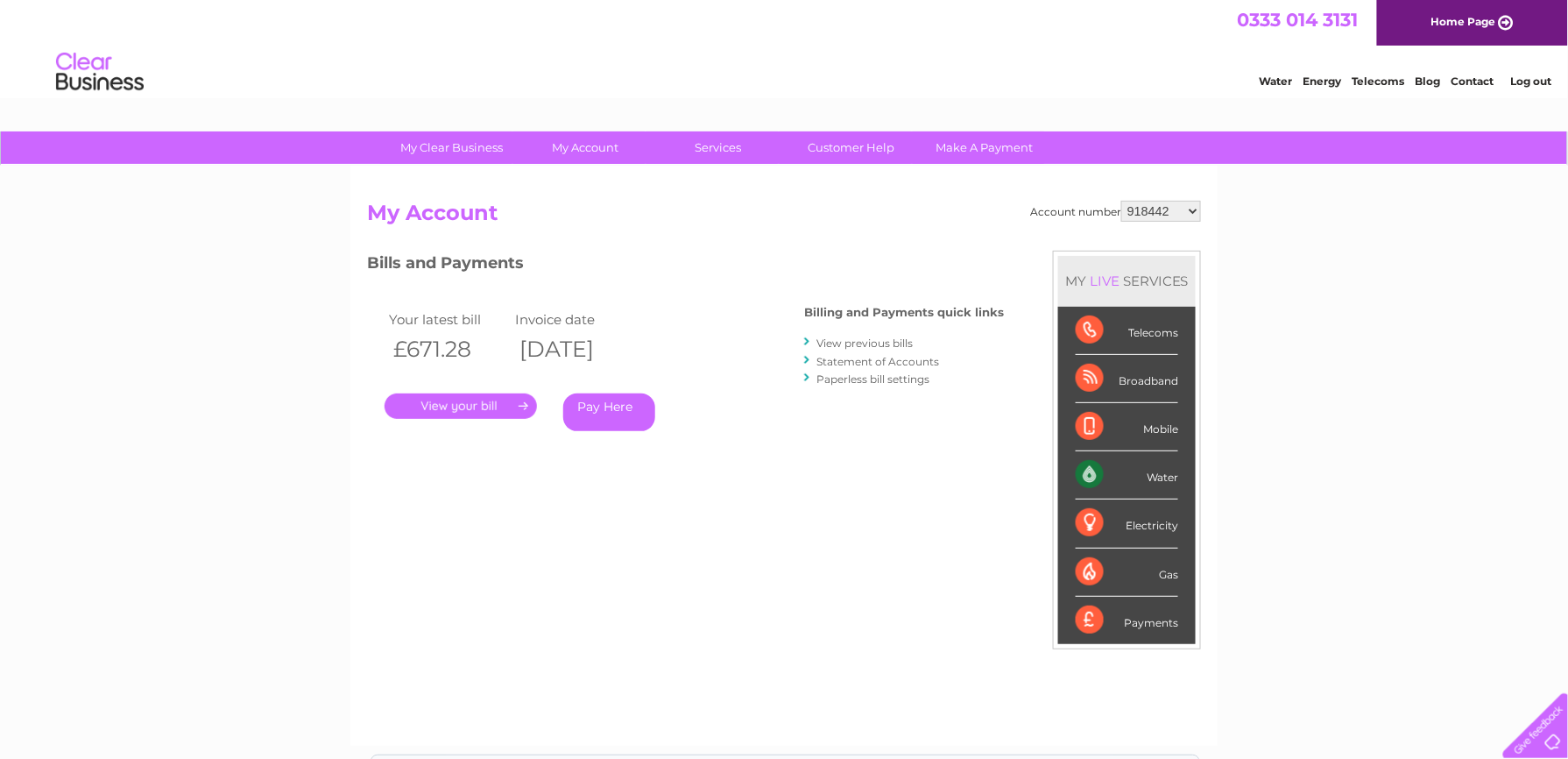 click on "918442
939802
943834
1137068
30300659" at bounding box center [1161, 211] 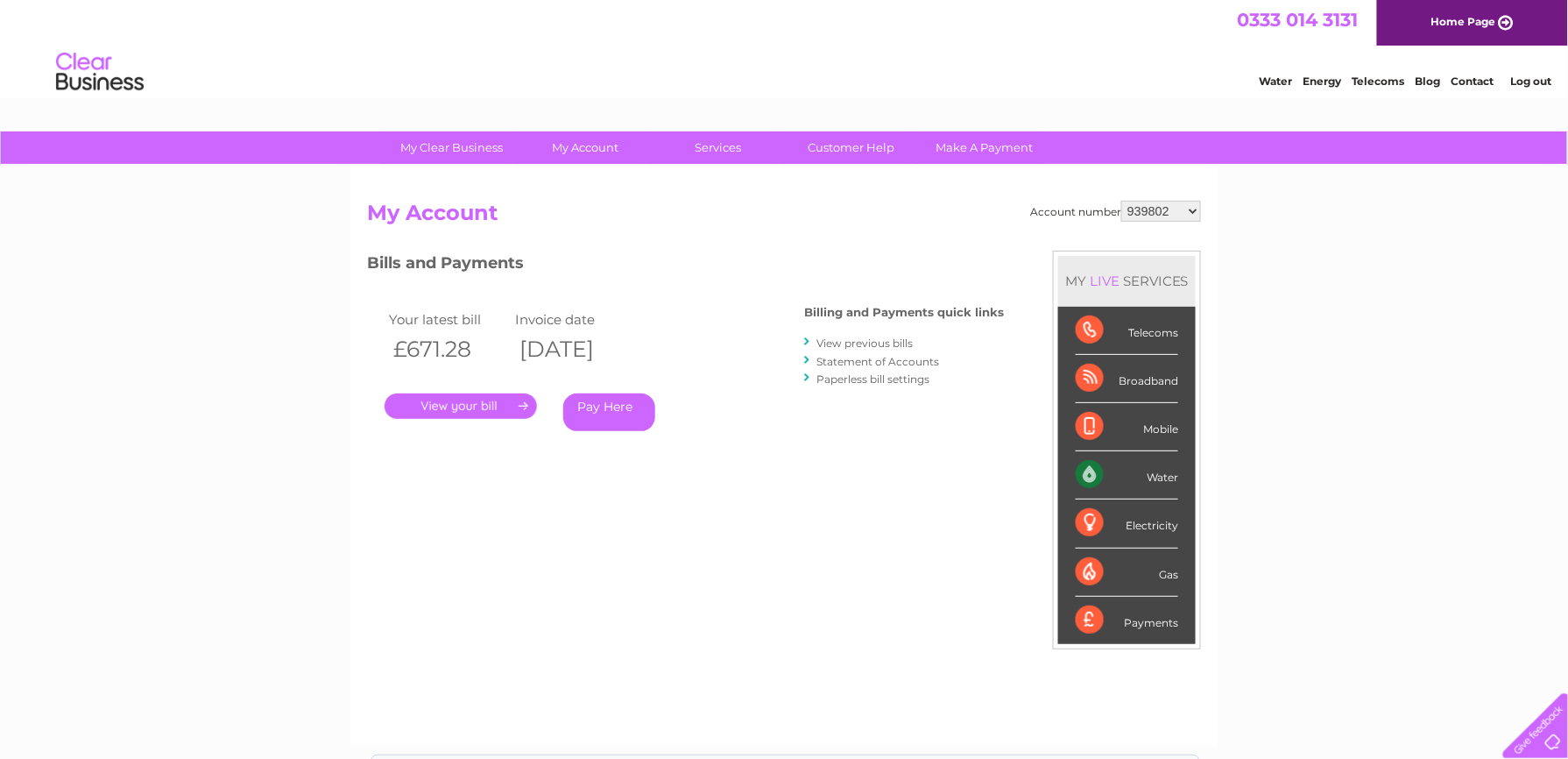 click on "918442
939802
943834
1137068
30300659" at bounding box center [1161, 211] 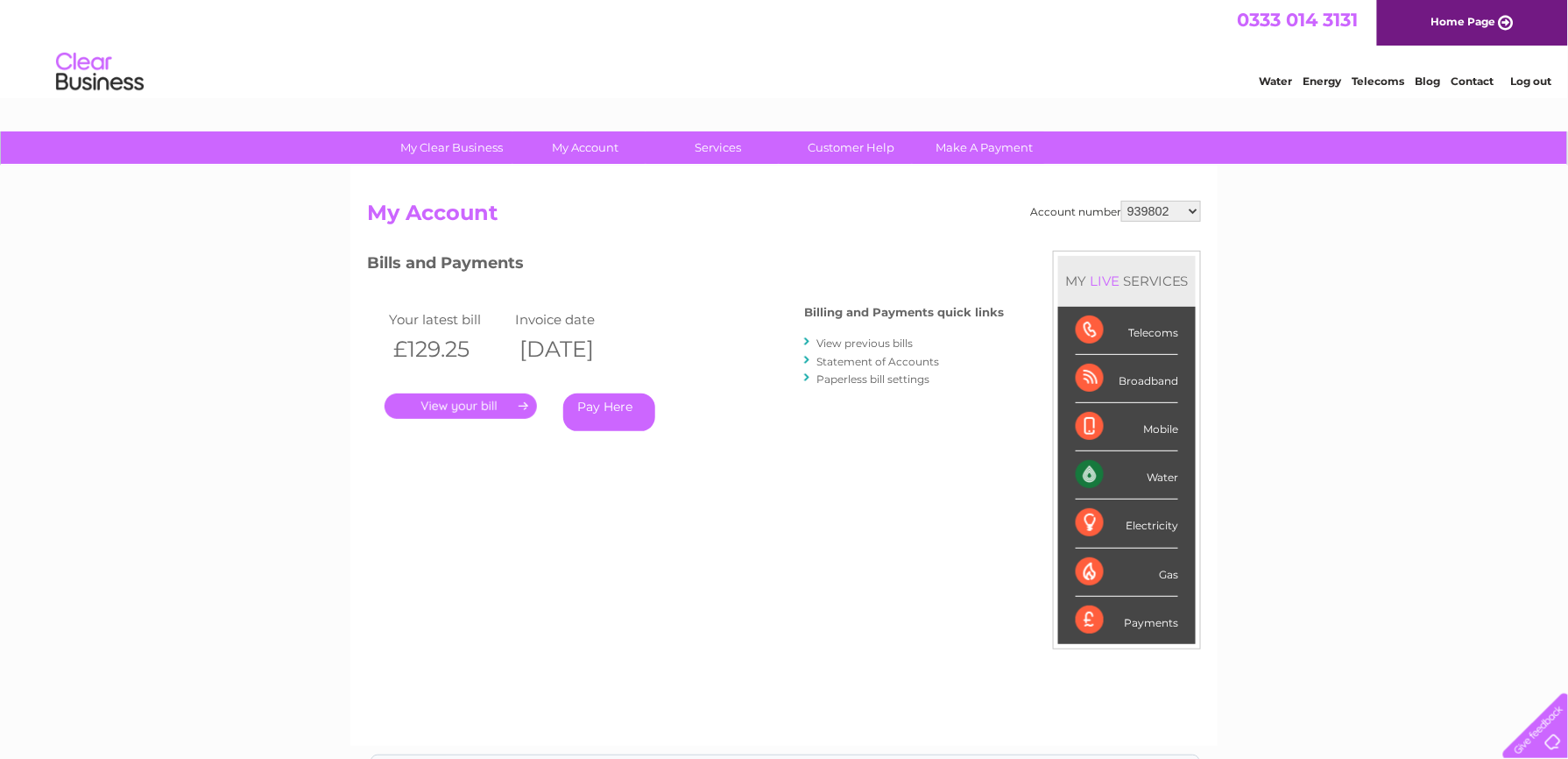 scroll, scrollTop: 0, scrollLeft: 0, axis: both 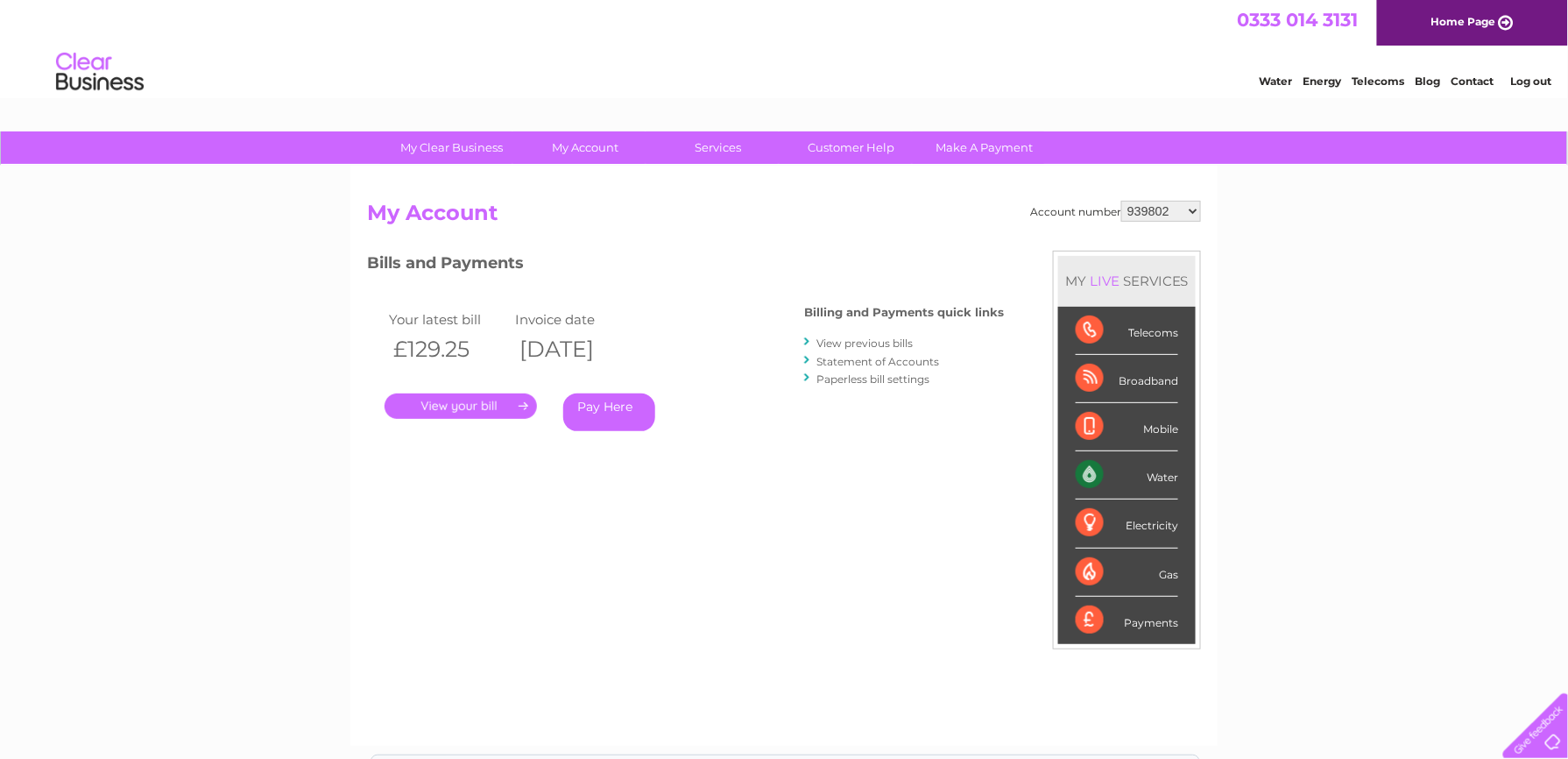 click on "918442
939802
943834
1137068
30300659" at bounding box center (1161, 211) 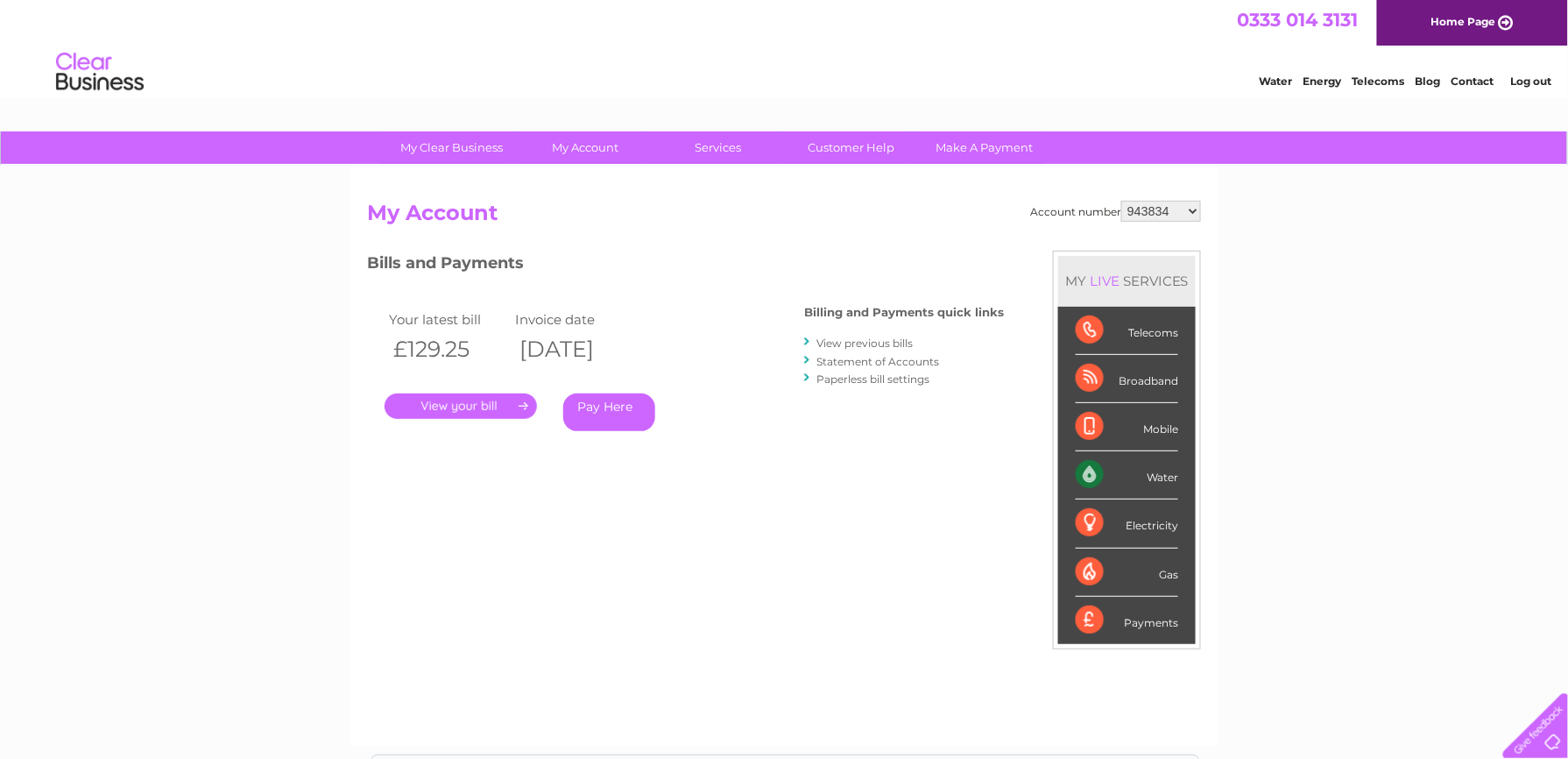click on "918442
939802
943834
1137068
30300659" at bounding box center [1161, 211] 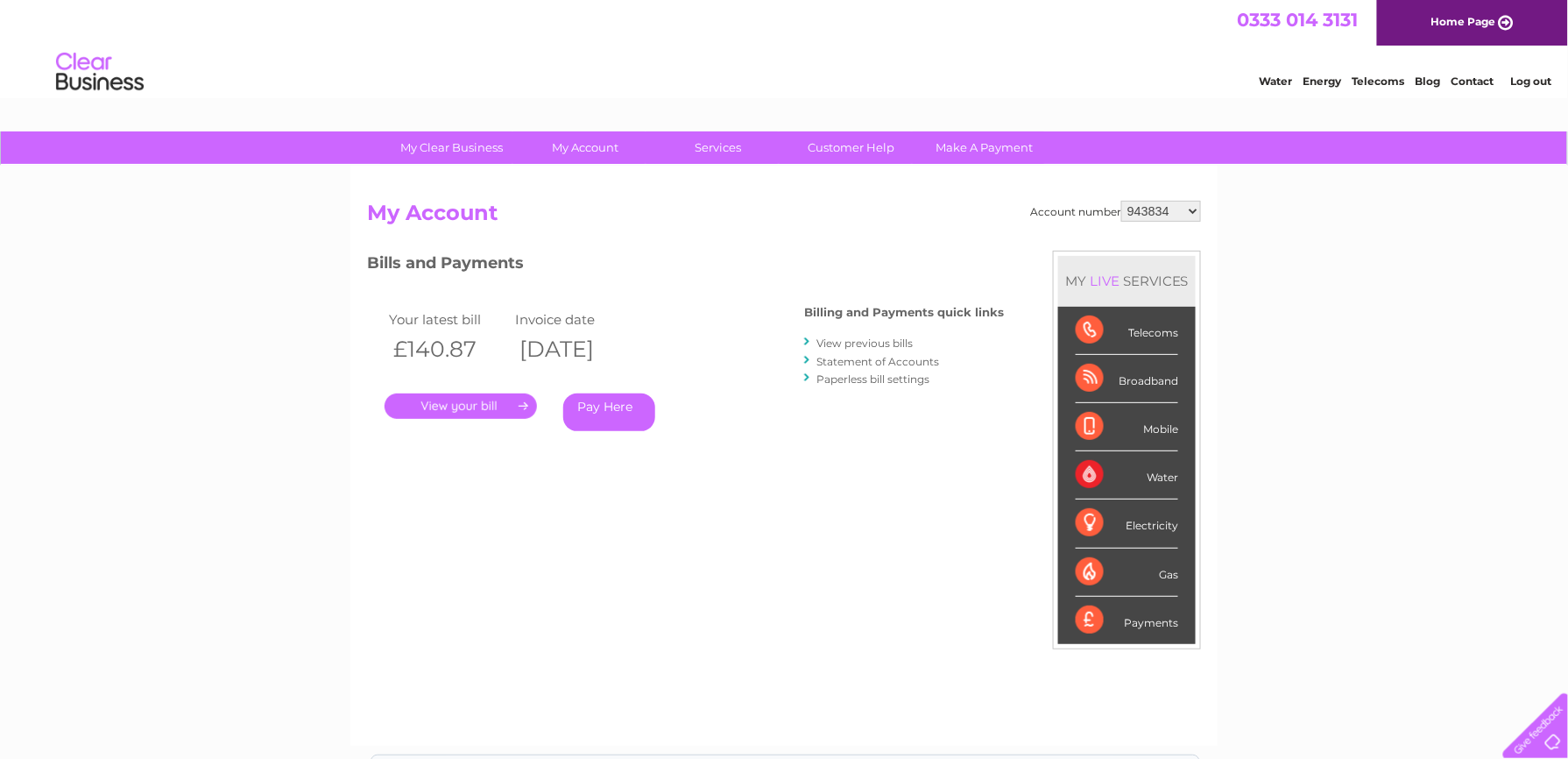 scroll, scrollTop: 0, scrollLeft: 0, axis: both 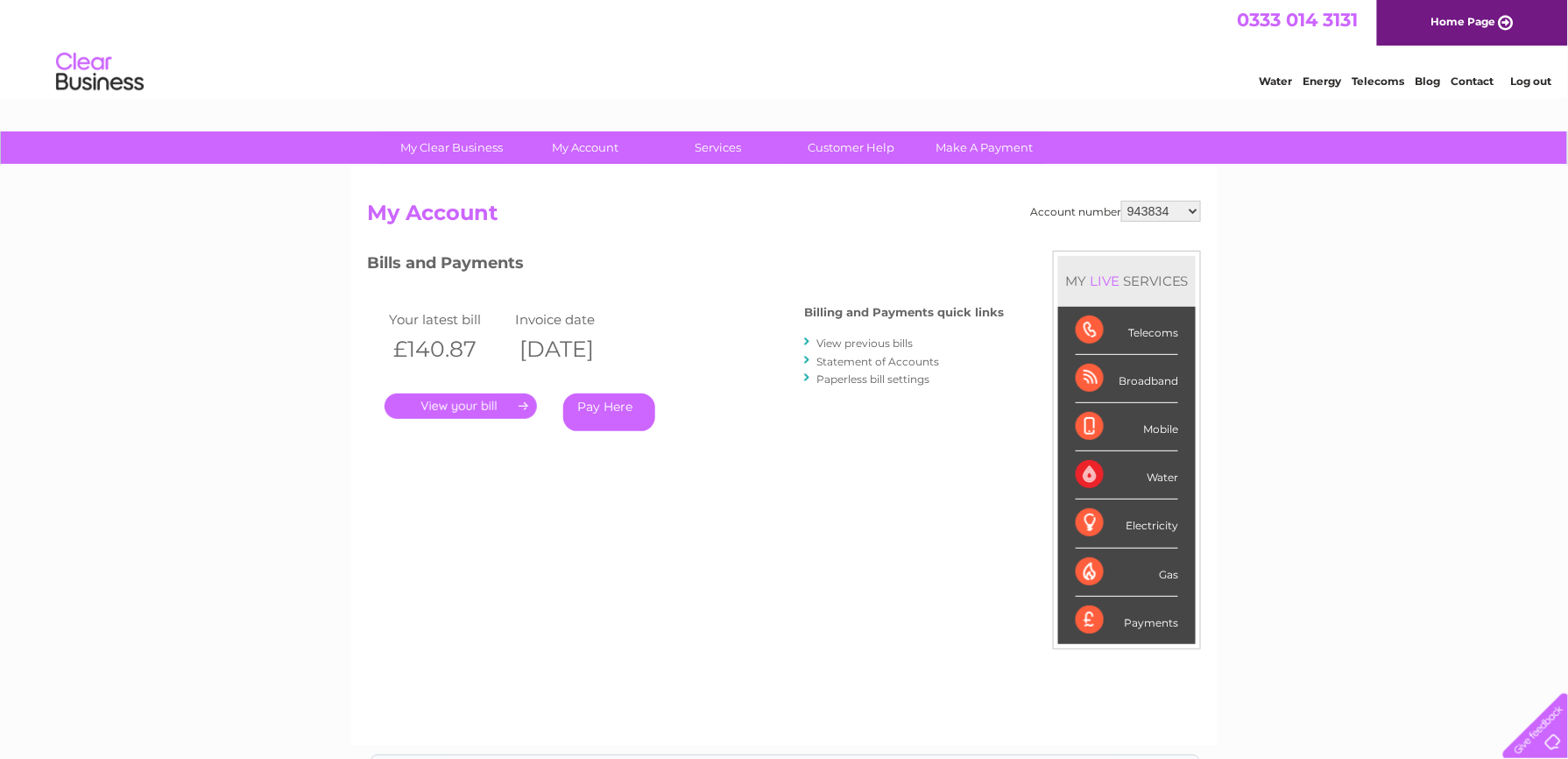 select on "1137068" 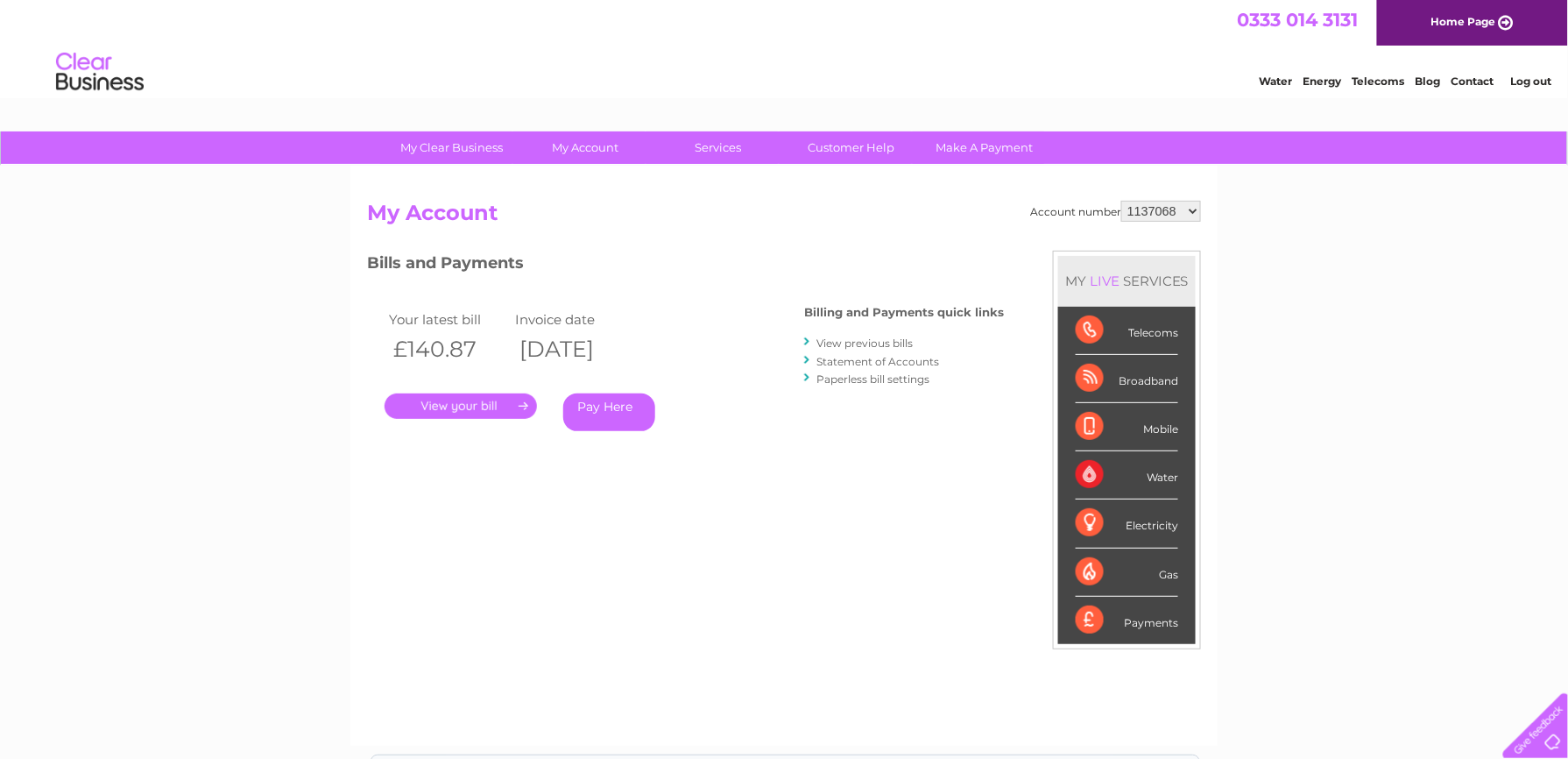 click on "918442
939802
943834
1137068
30300659" at bounding box center [1161, 211] 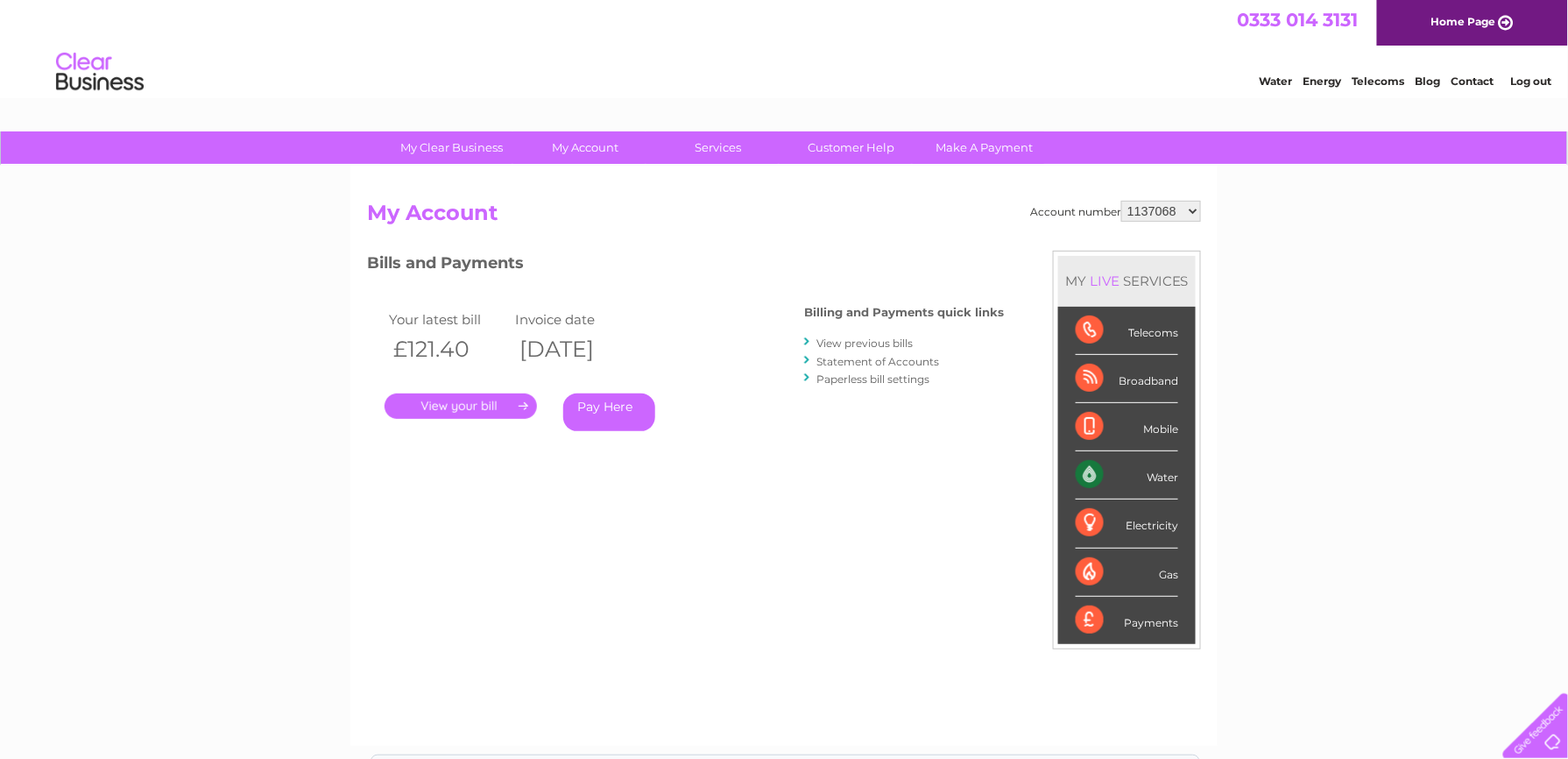scroll, scrollTop: 0, scrollLeft: 0, axis: both 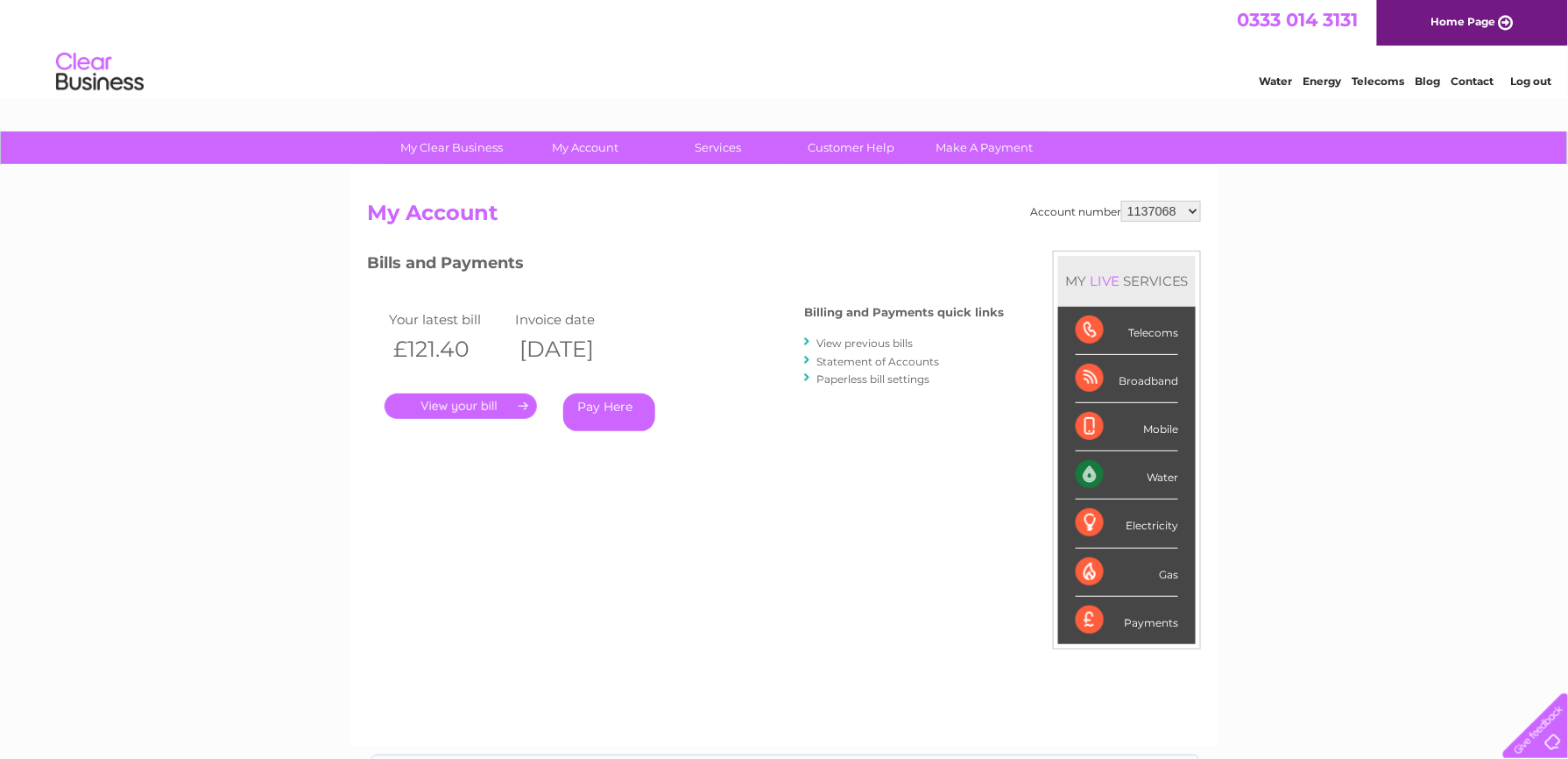 drag, startPoint x: 0, startPoint y: 0, endPoint x: 1191, endPoint y: 210, distance: 1209.3722 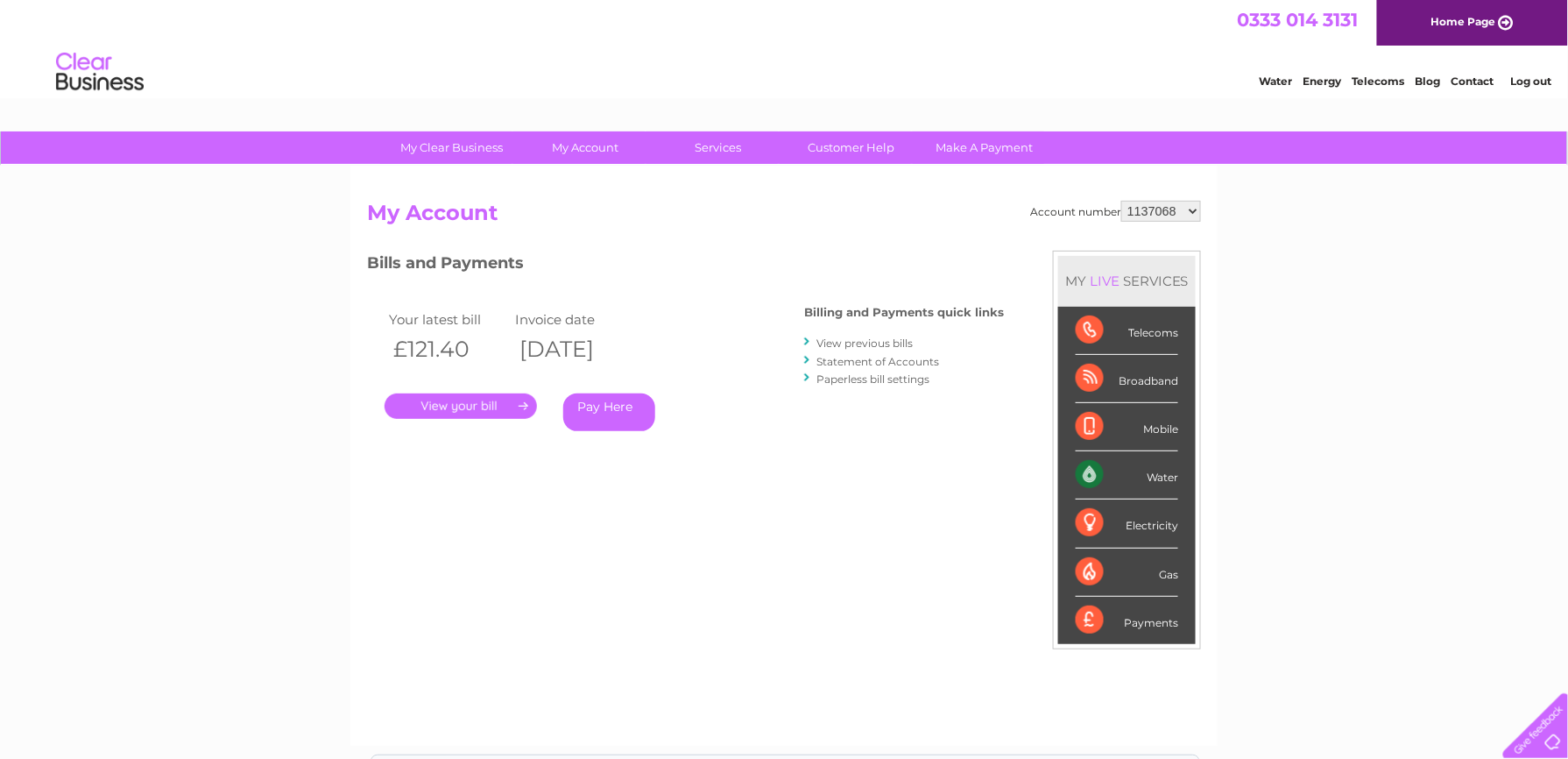 select on "30300659" 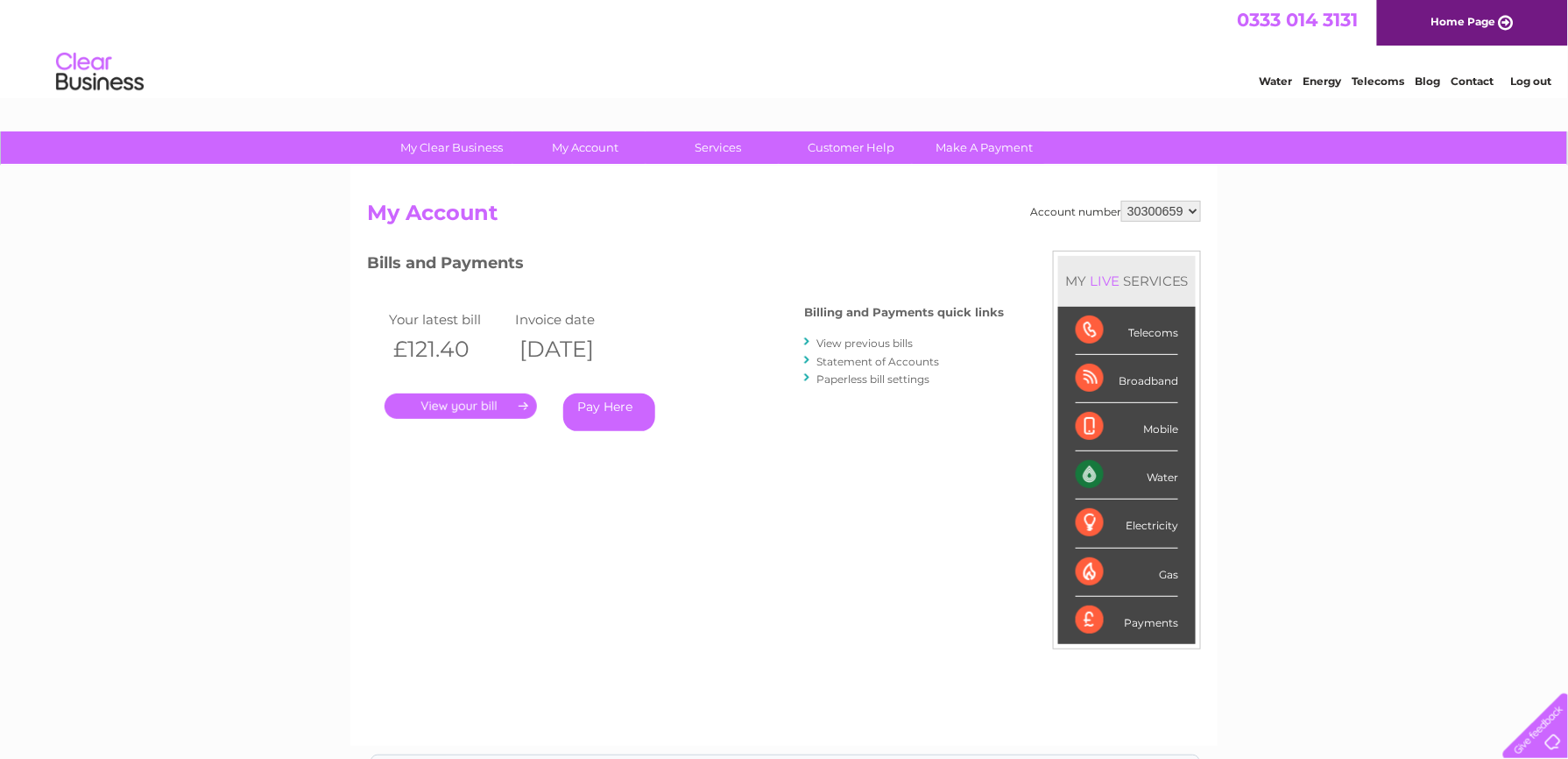 click on "918442
939802
943834
1137068
30300659" at bounding box center (1161, 211) 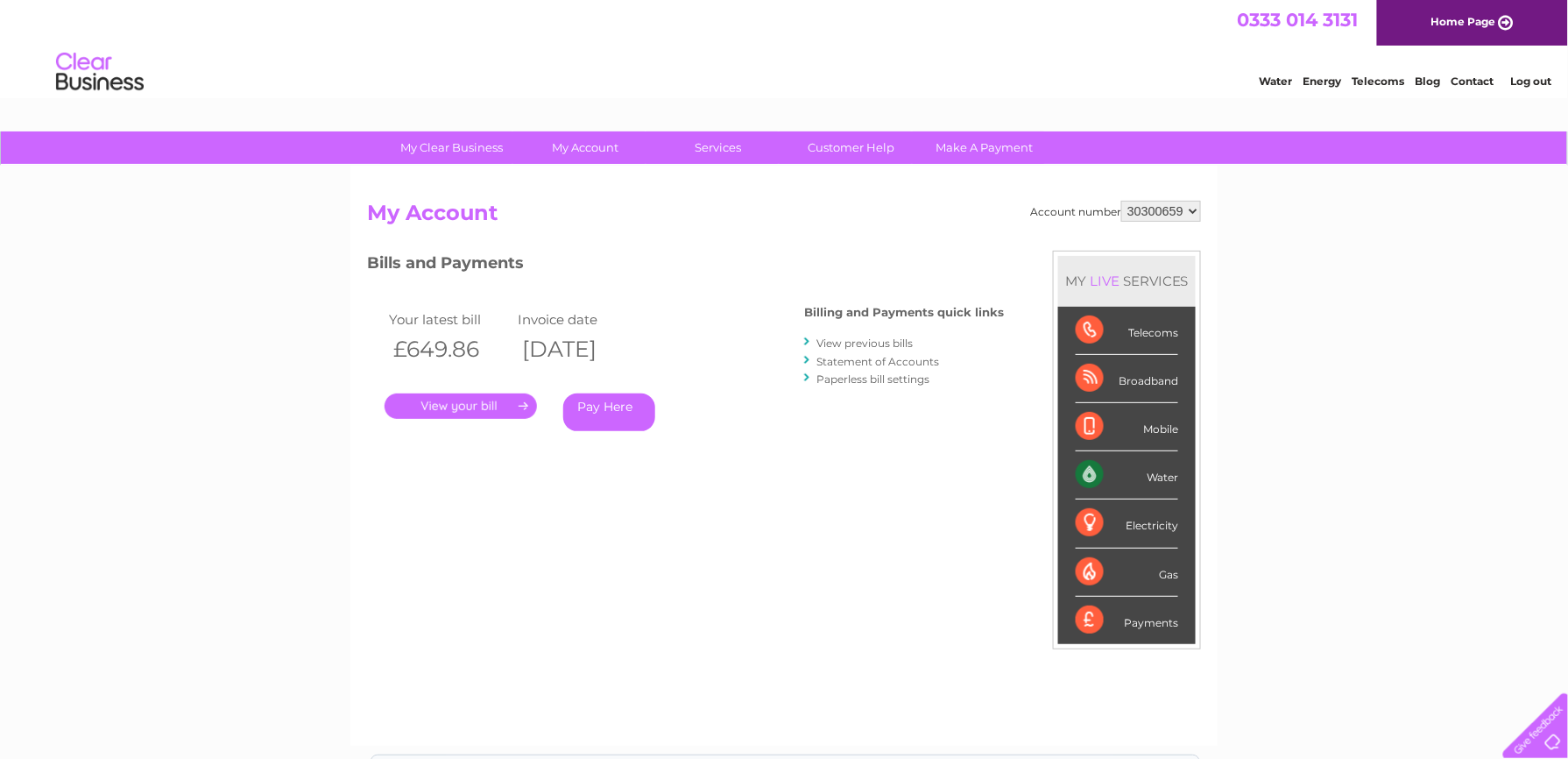 scroll, scrollTop: 0, scrollLeft: 0, axis: both 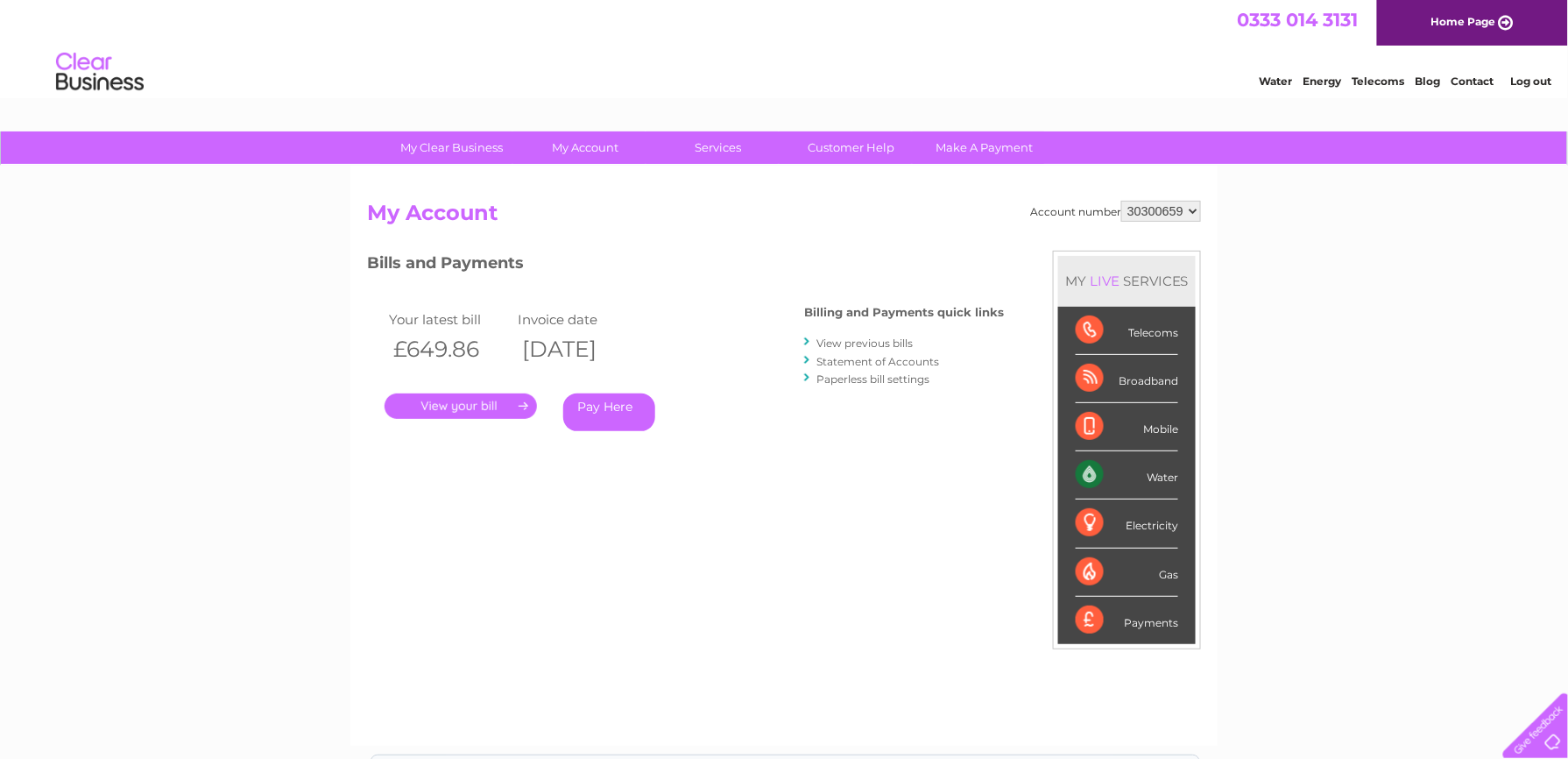 click on "Log out" at bounding box center [1530, 81] 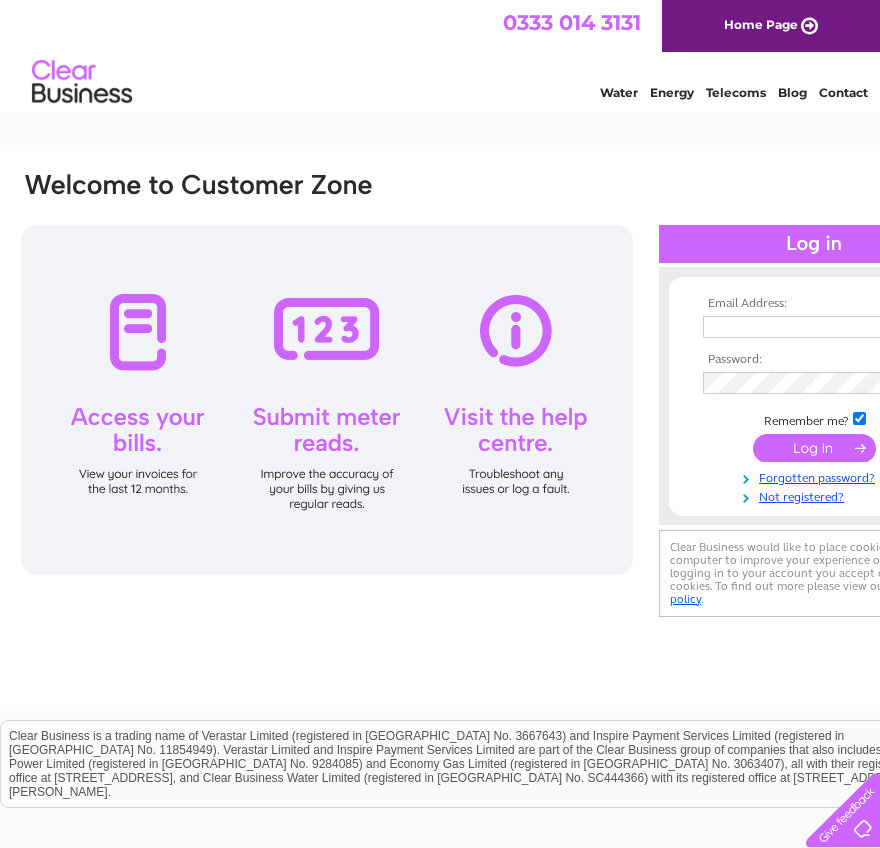 scroll, scrollTop: 0, scrollLeft: 0, axis: both 